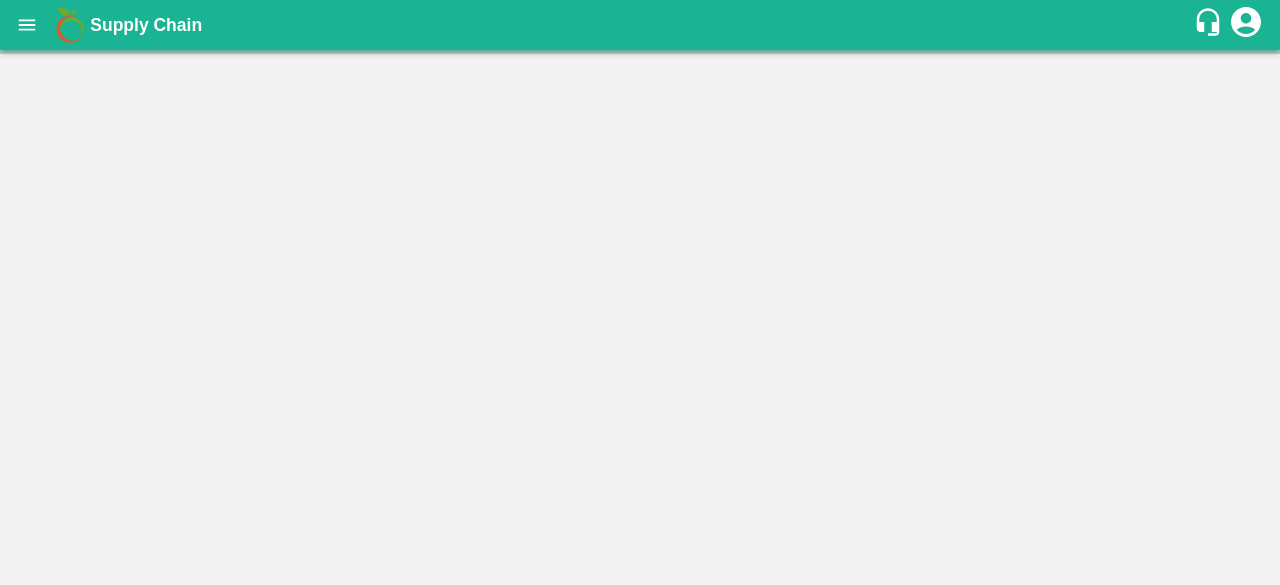 scroll, scrollTop: 0, scrollLeft: 0, axis: both 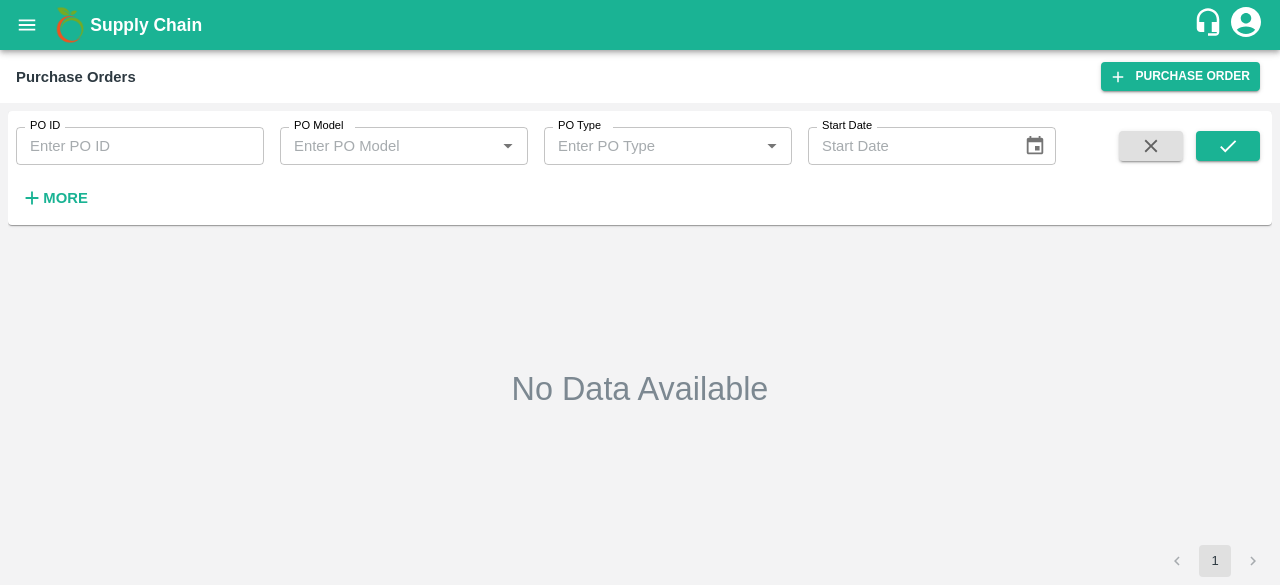 type on "129413" 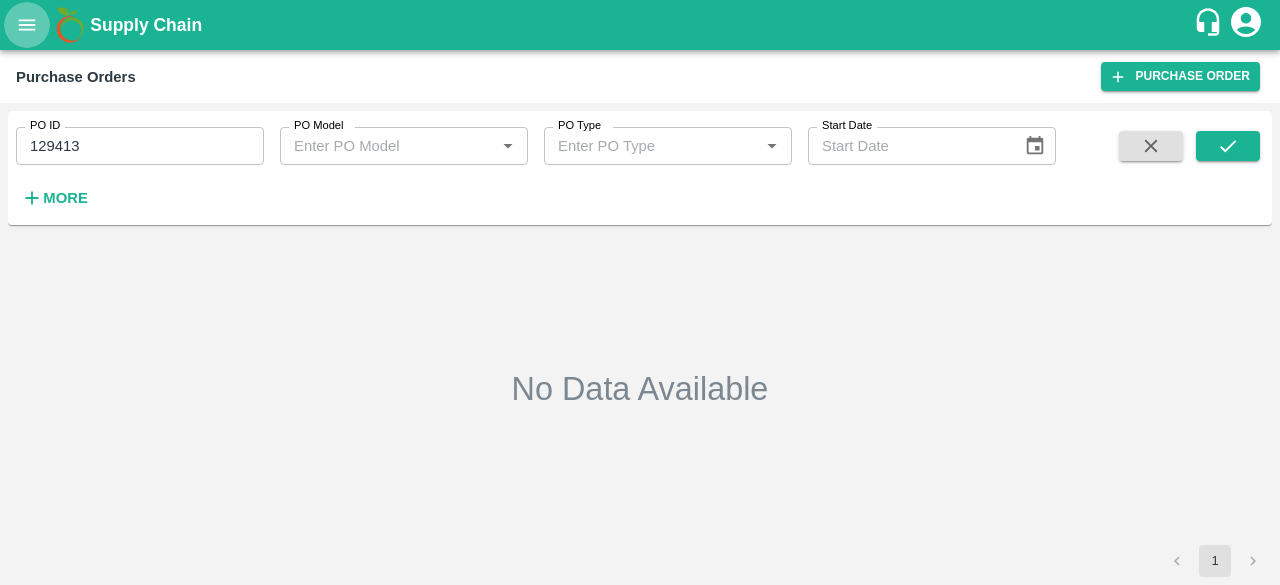 click 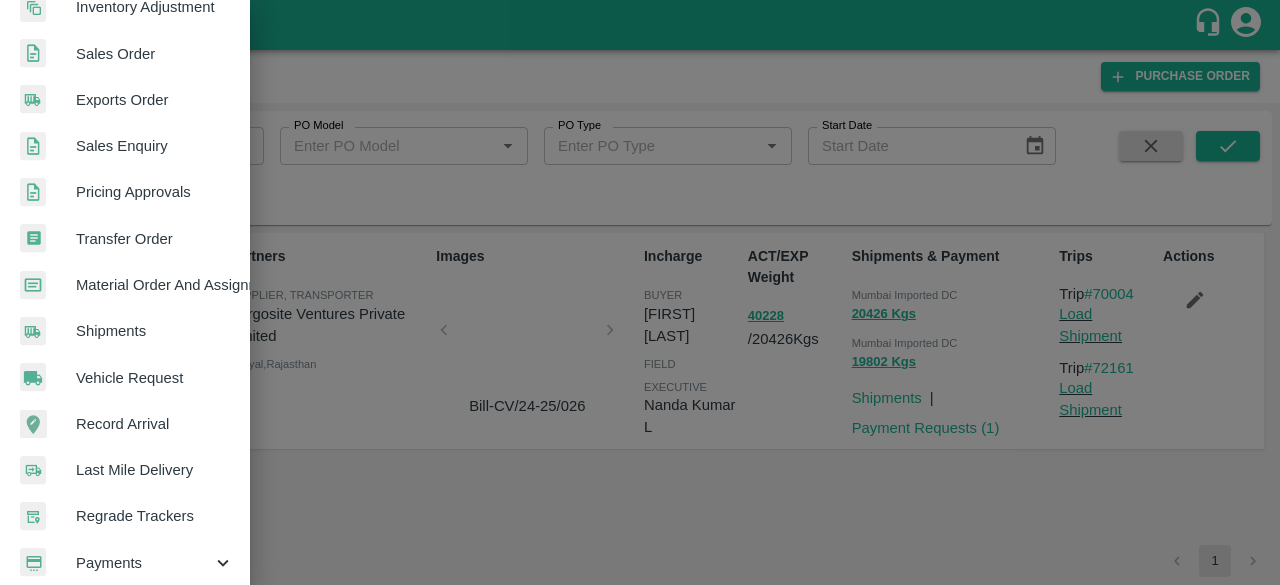 scroll, scrollTop: 554, scrollLeft: 0, axis: vertical 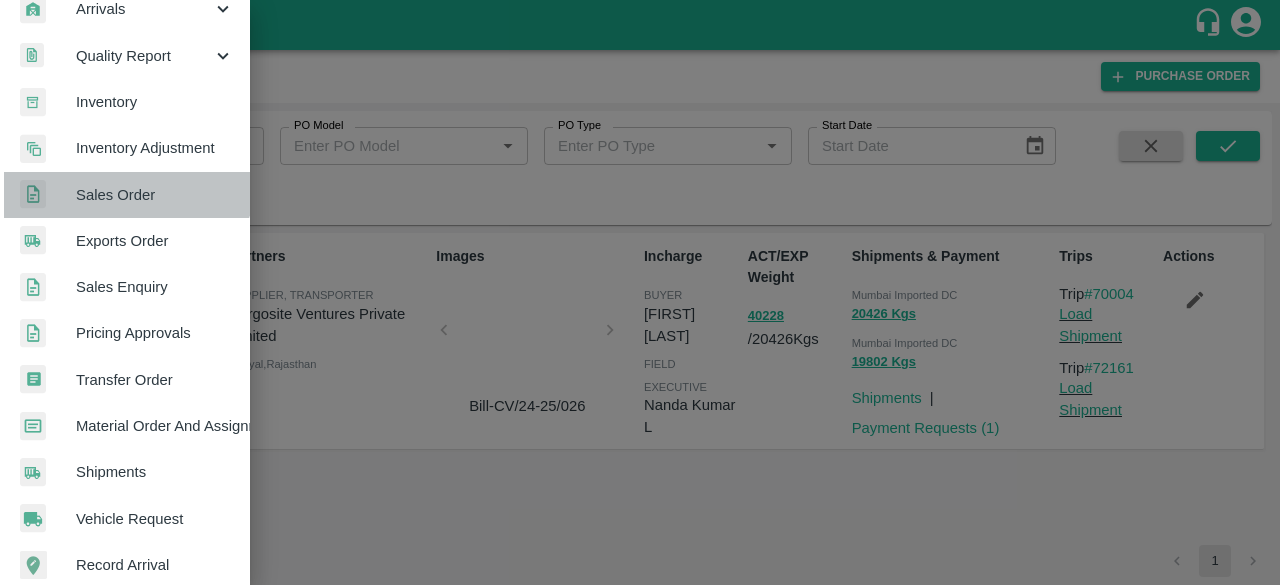 click on "Sales Order" at bounding box center [155, 195] 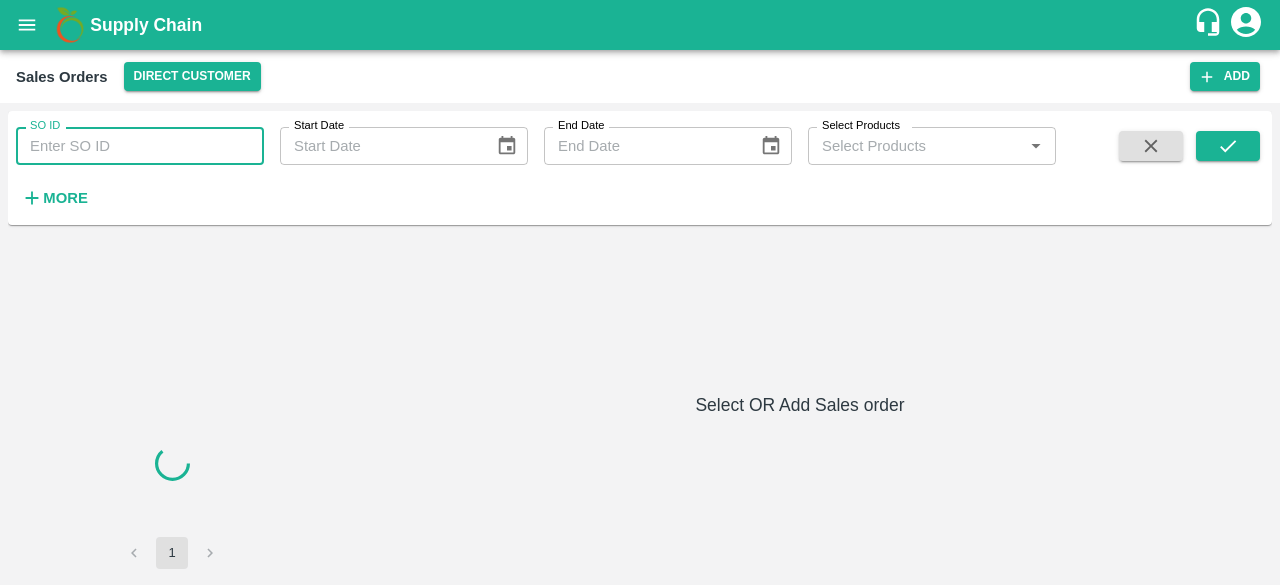 click on "SO ID" at bounding box center [140, 146] 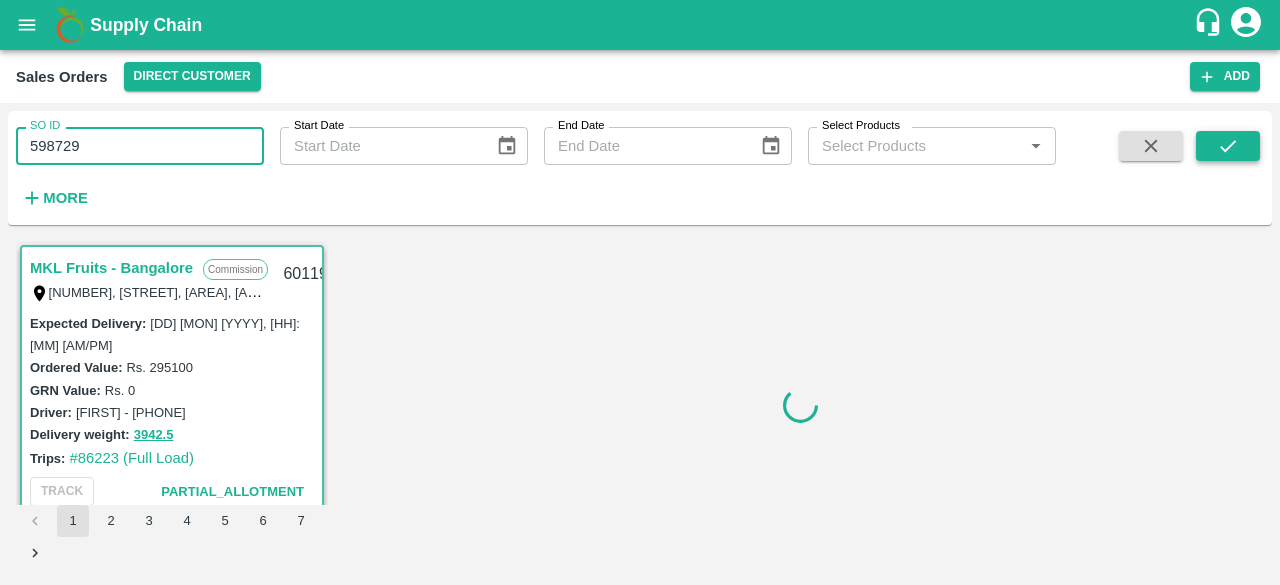 type on "598729" 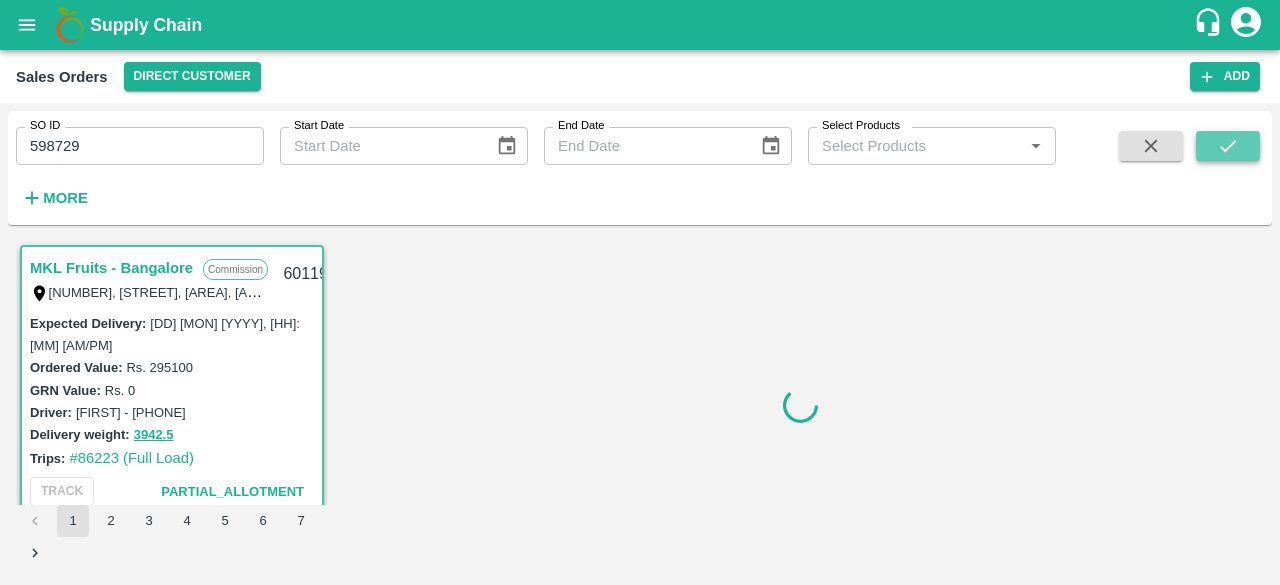 click 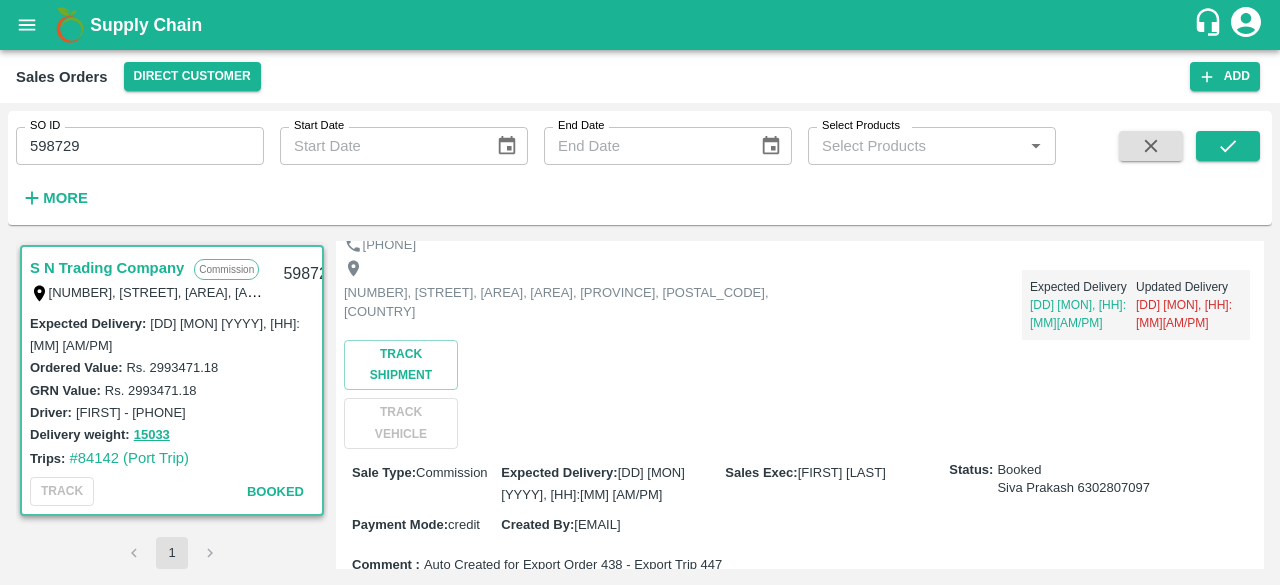 scroll, scrollTop: 87, scrollLeft: 0, axis: vertical 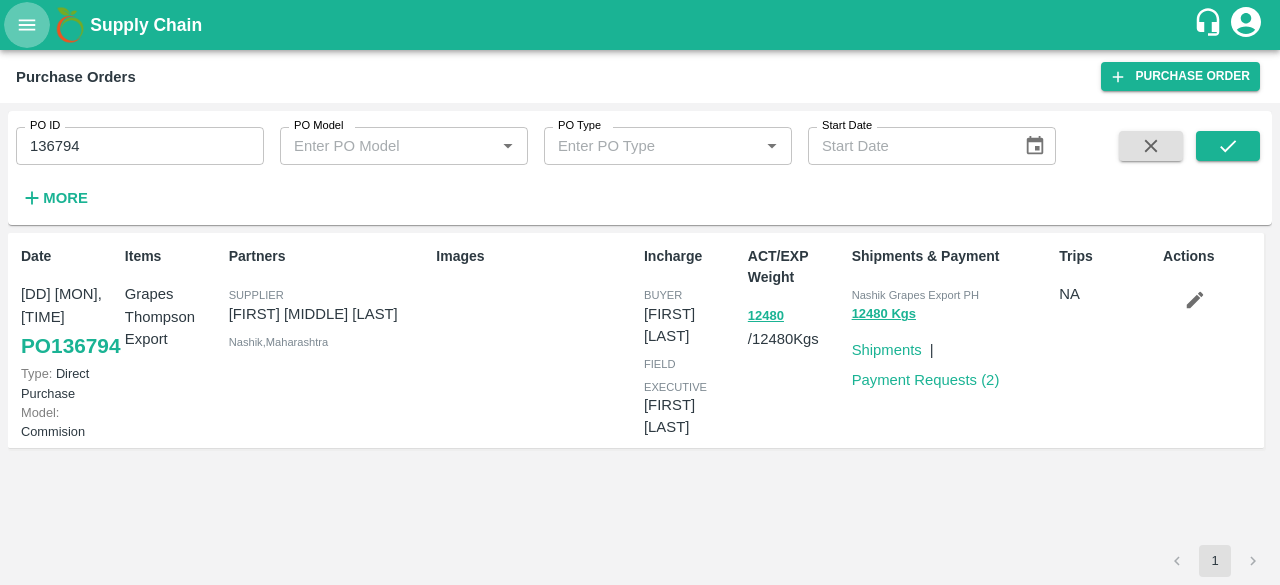 click 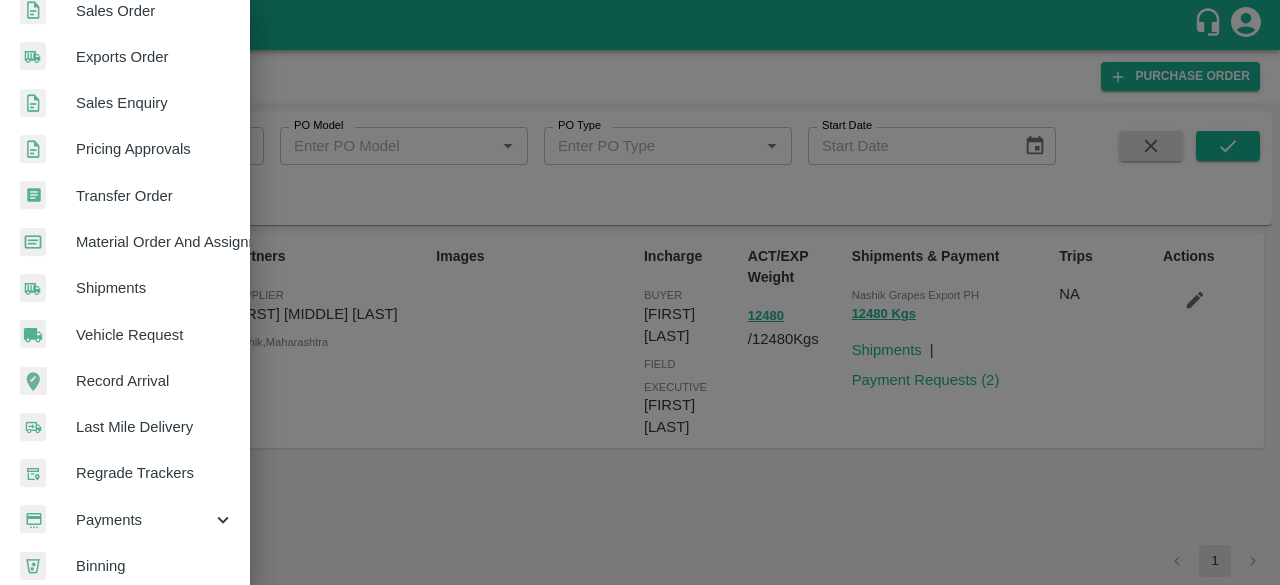 scroll, scrollTop: 489, scrollLeft: 0, axis: vertical 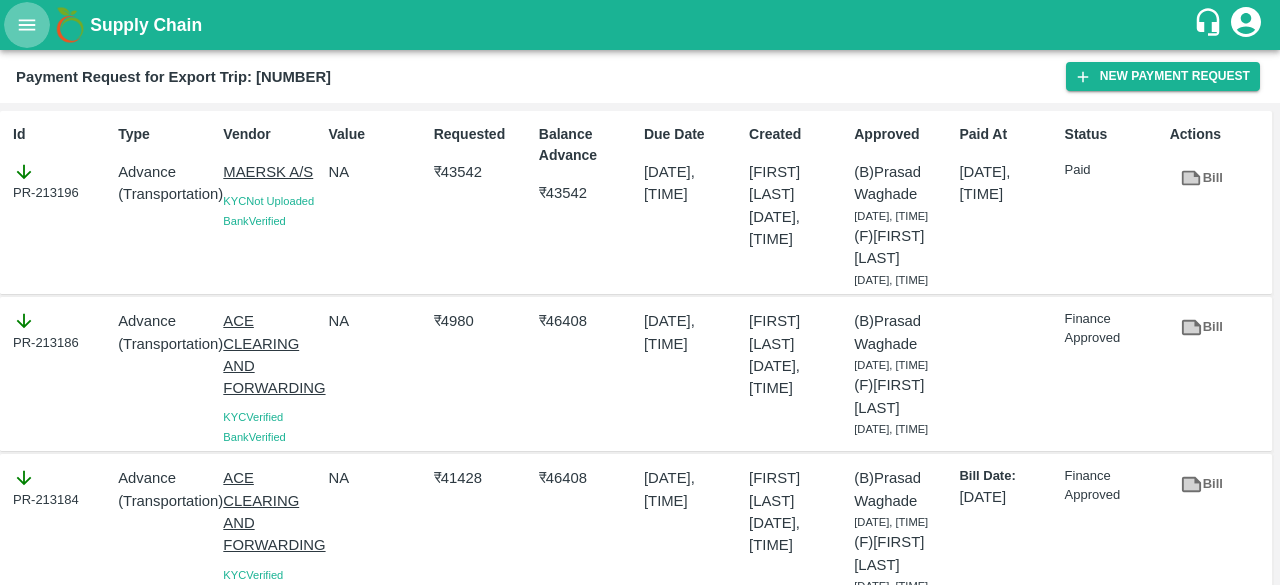 click 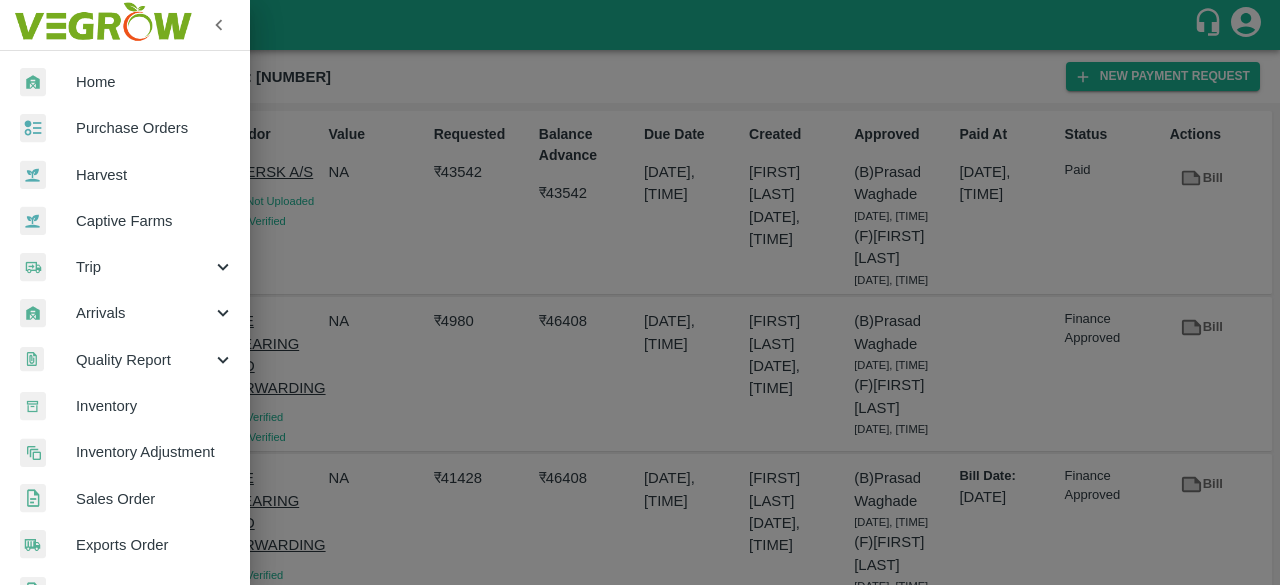 click at bounding box center (640, 292) 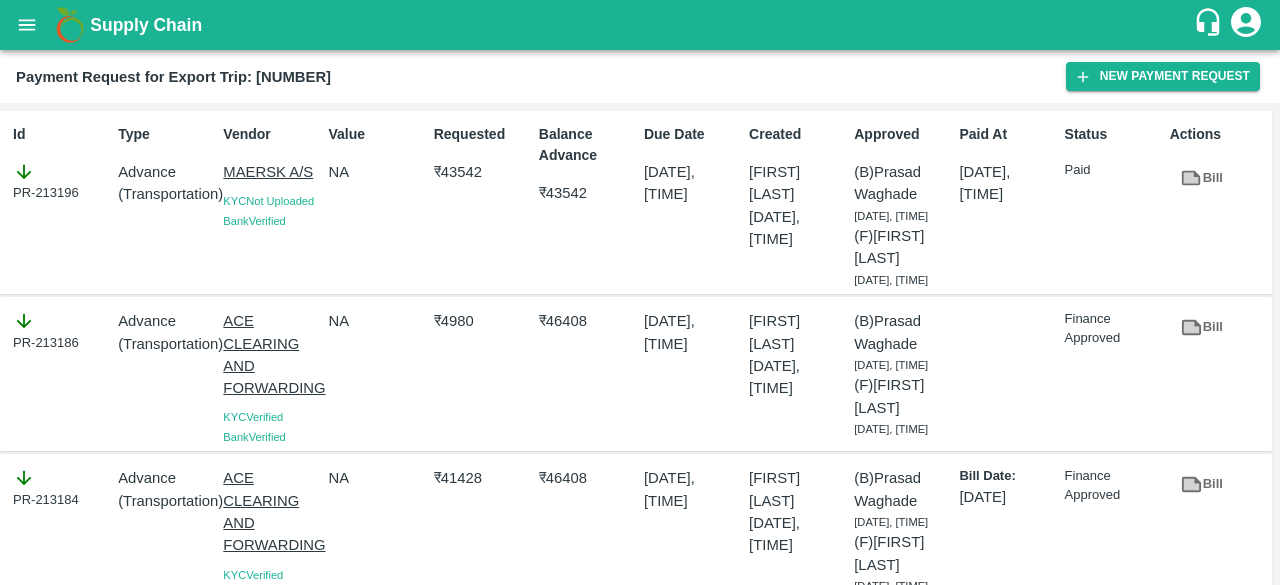 type 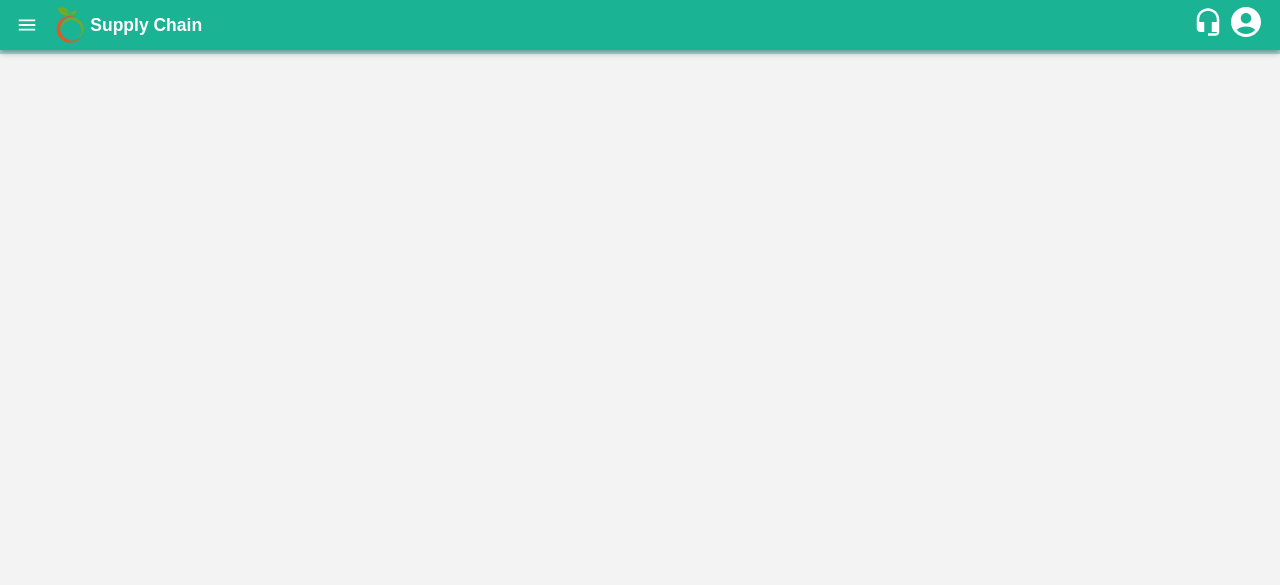 scroll, scrollTop: 0, scrollLeft: 0, axis: both 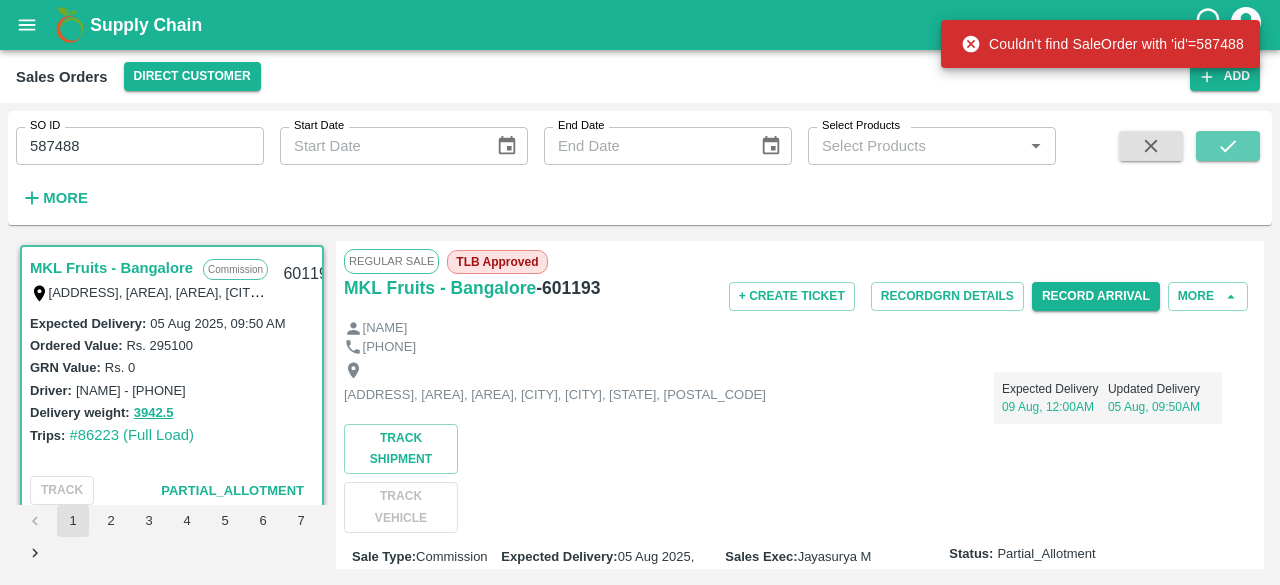 click 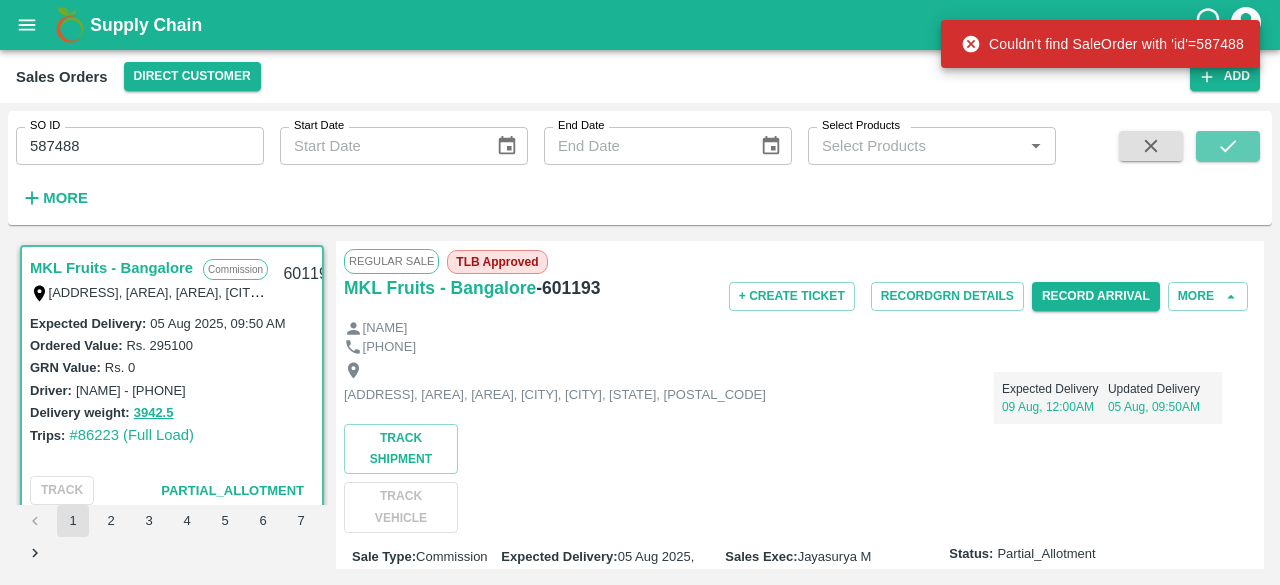 click 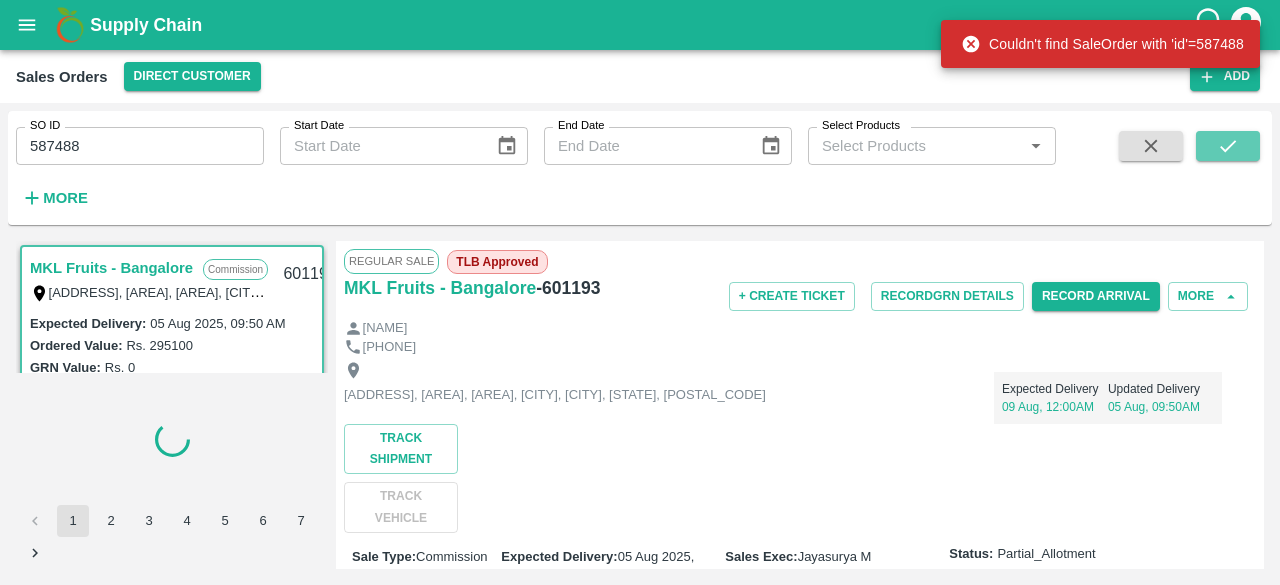 click 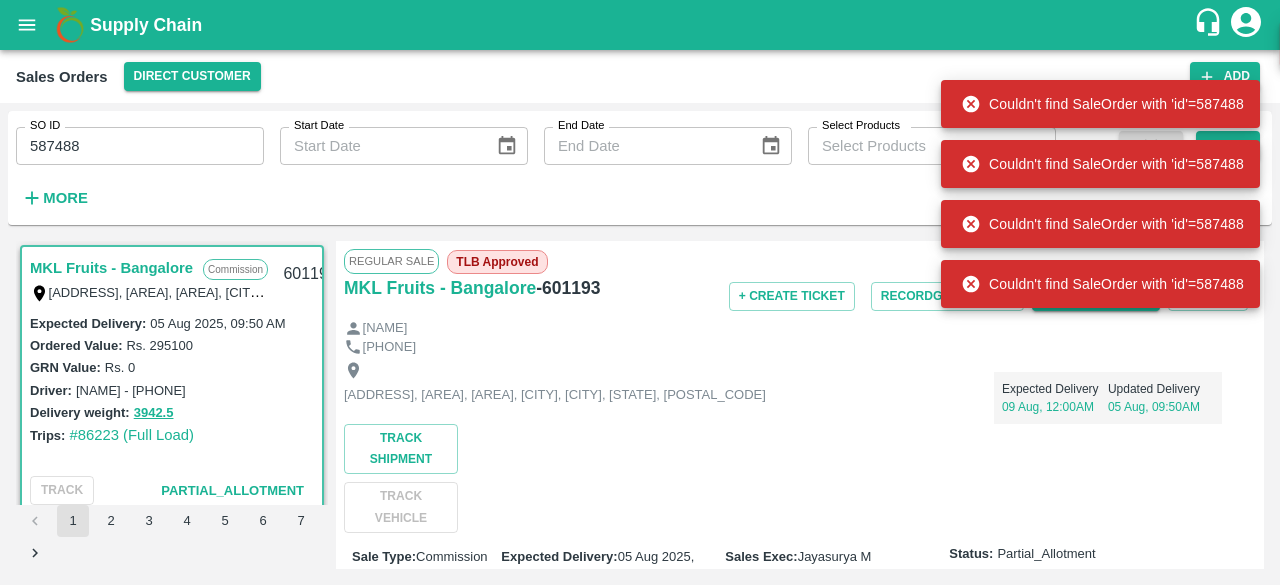 click on "Couldn't find SaleOrder with 'id'=587488" at bounding box center (1100, 164) 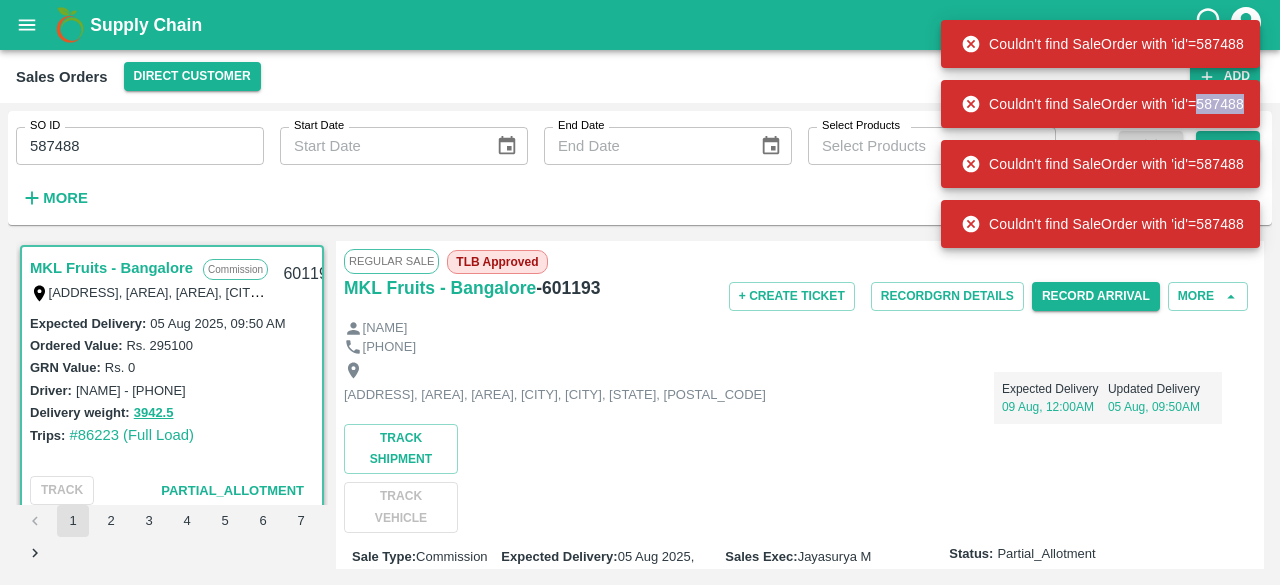 click on "Couldn't find SaleOrder with 'id'=587488 Couldn't find SaleOrder with 'id'=587488 Couldn't find SaleOrder with 'id'=587488 Couldn't find SaleOrder with 'id'=587488 Couldn't find SaleOrder with 'id'=587488" at bounding box center [1100, 134] 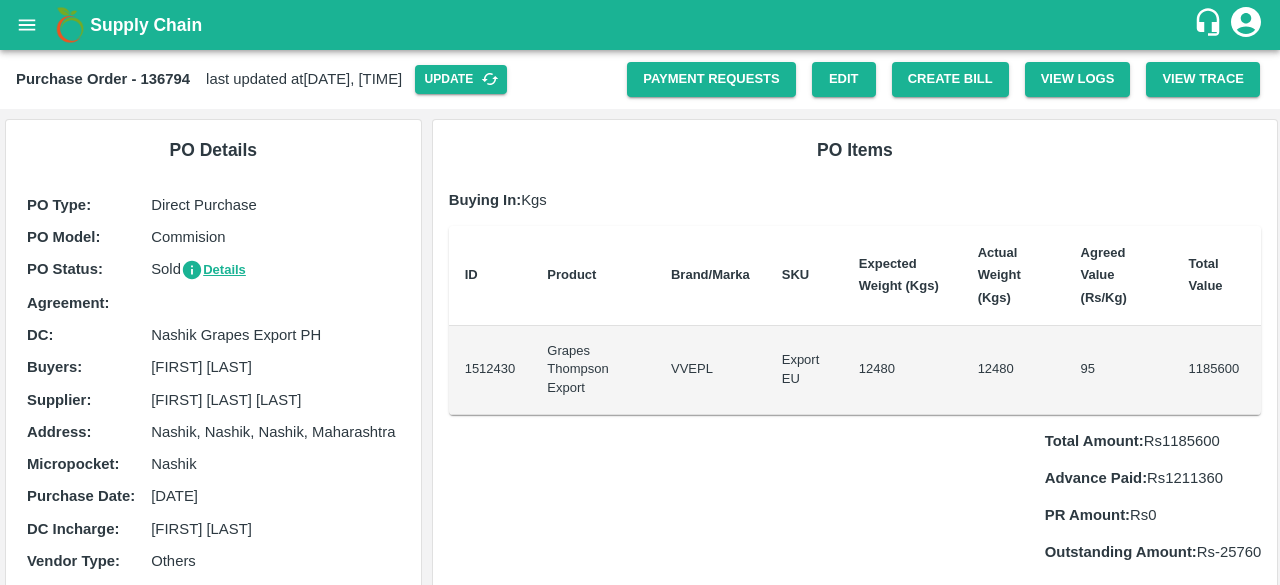 scroll, scrollTop: 0, scrollLeft: 0, axis: both 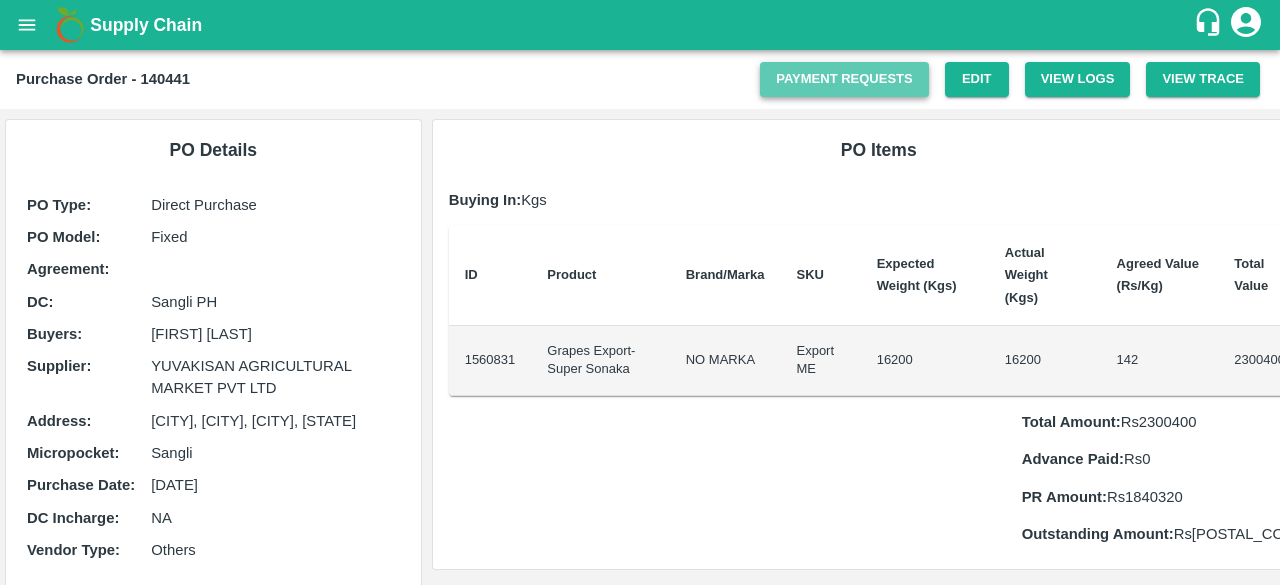 click on "Payment Requests" at bounding box center [844, 79] 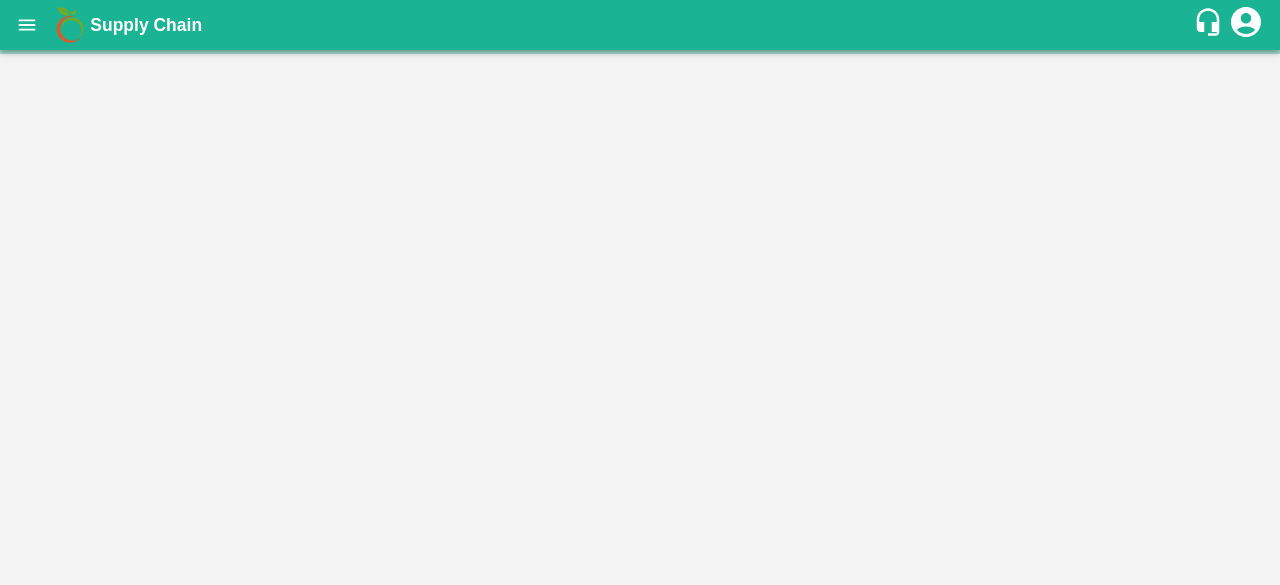 scroll, scrollTop: 0, scrollLeft: 0, axis: both 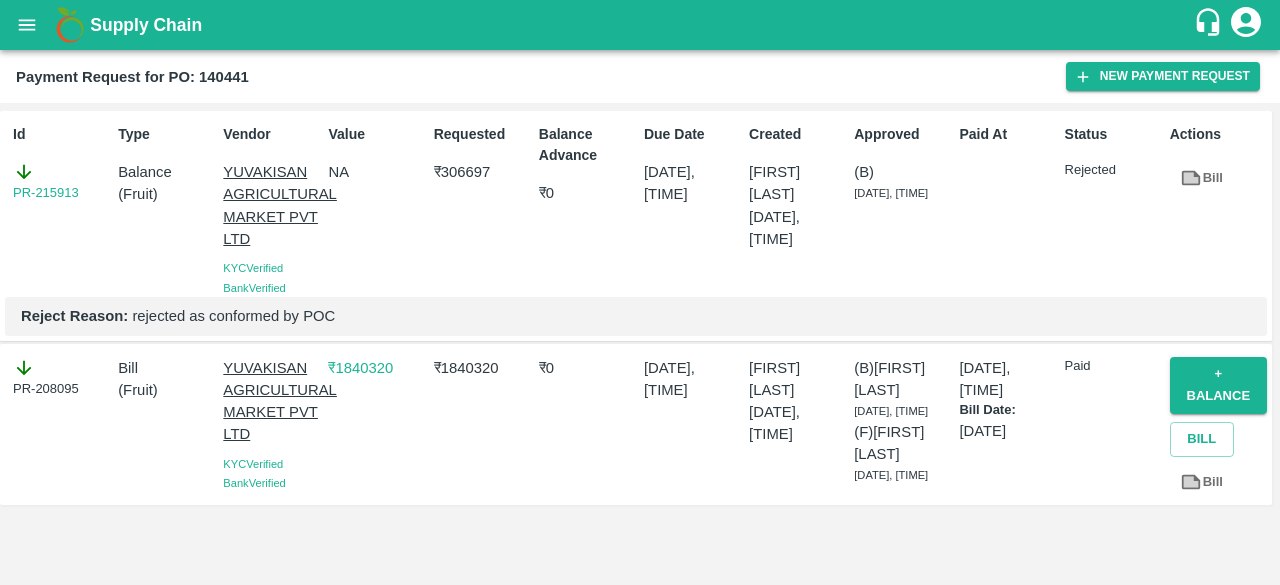 click on "Reject Reason:   rejected as conformed by POC" at bounding box center (636, 316) 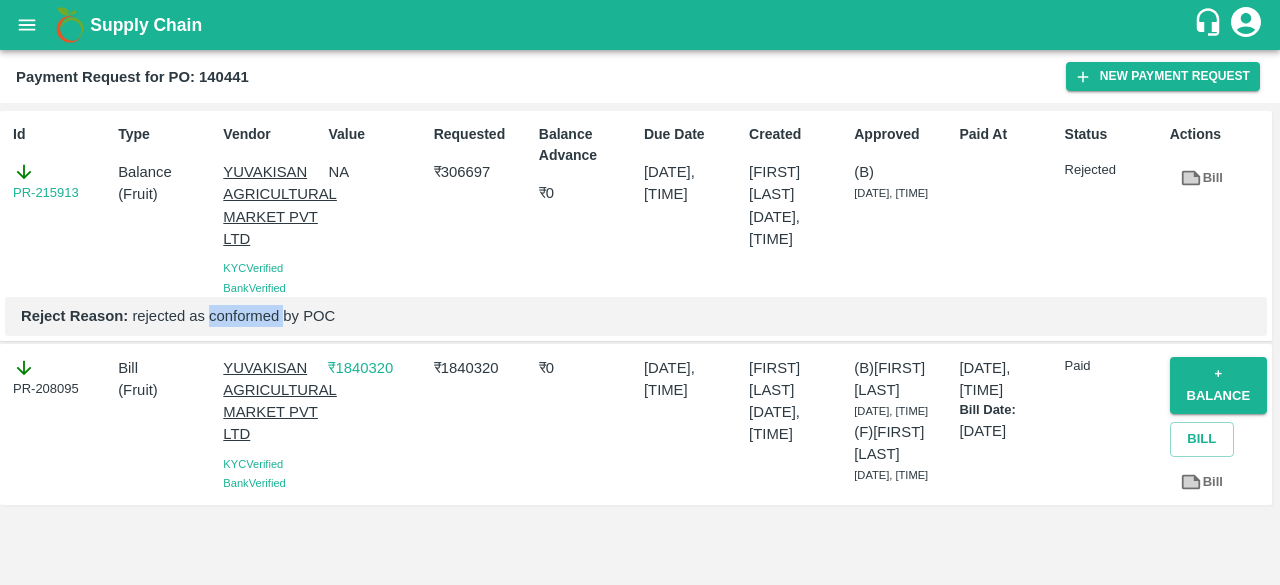 click on "Reject Reason:   rejected as conformed by POC" at bounding box center (636, 316) 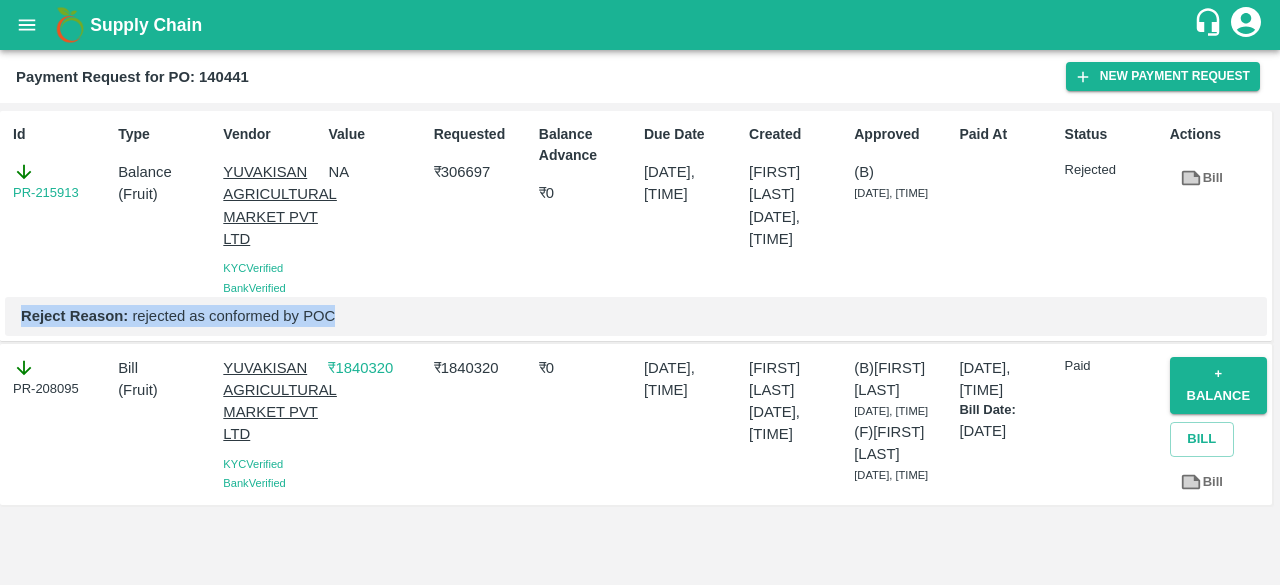click on "Reject Reason:   rejected as conformed by POC" at bounding box center (636, 316) 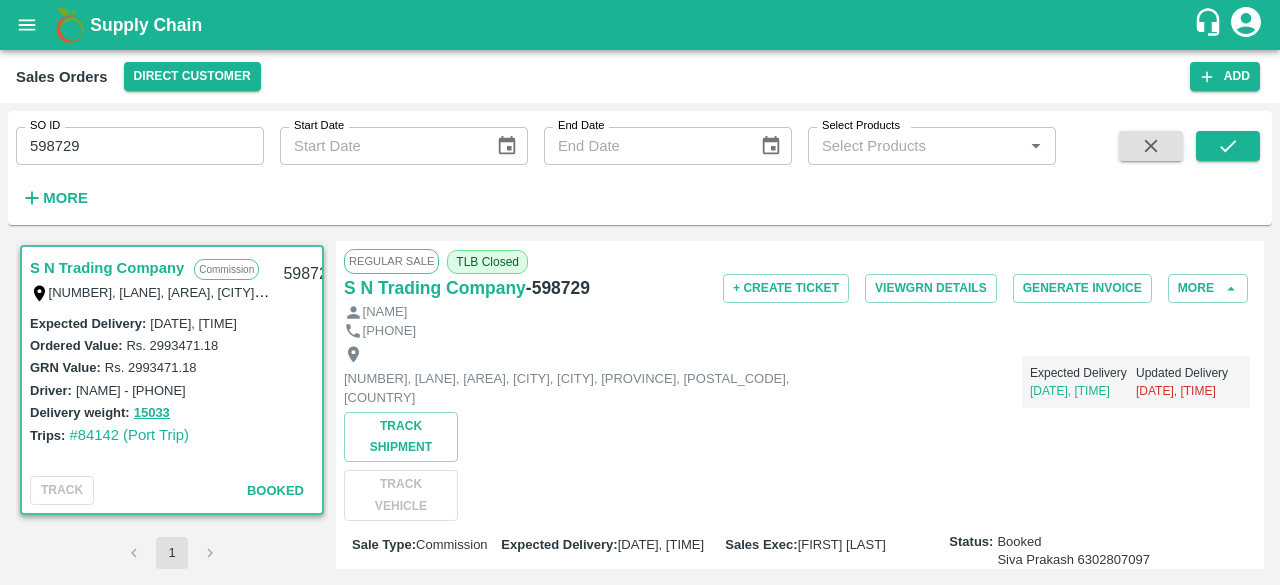 scroll, scrollTop: 0, scrollLeft: 0, axis: both 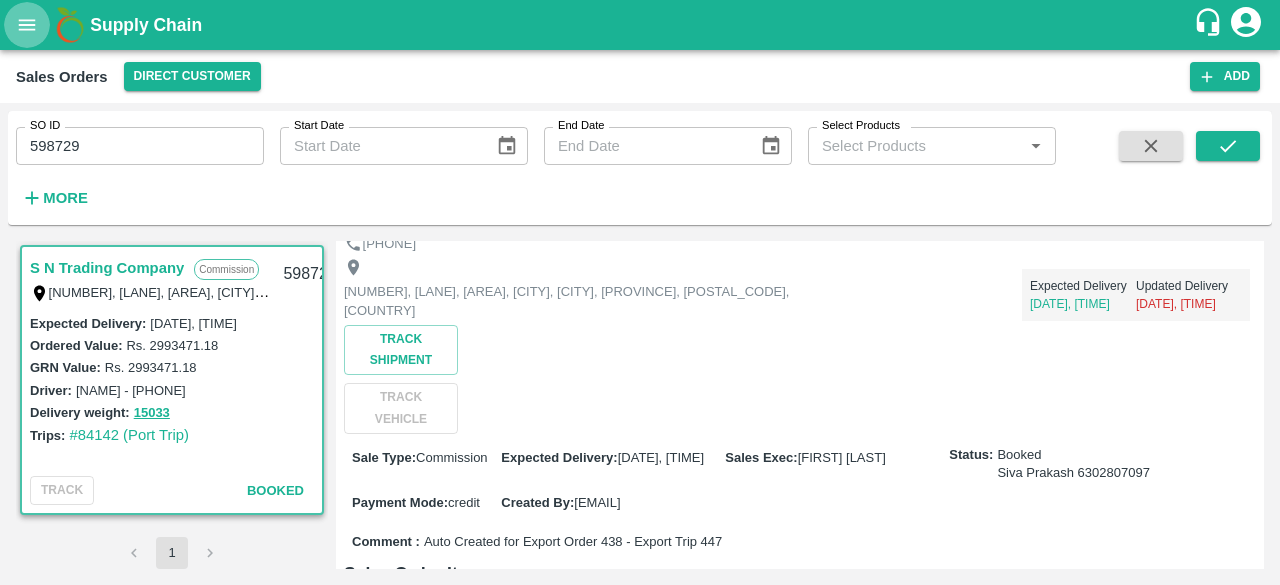 click at bounding box center [27, 25] 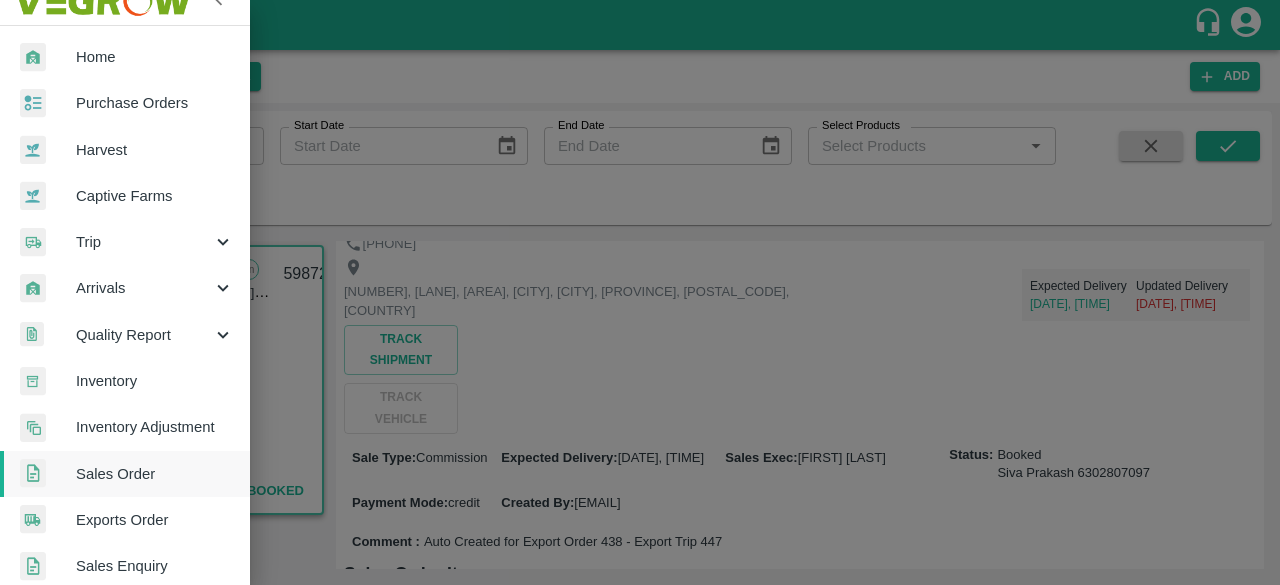 scroll, scrollTop: 0, scrollLeft: 0, axis: both 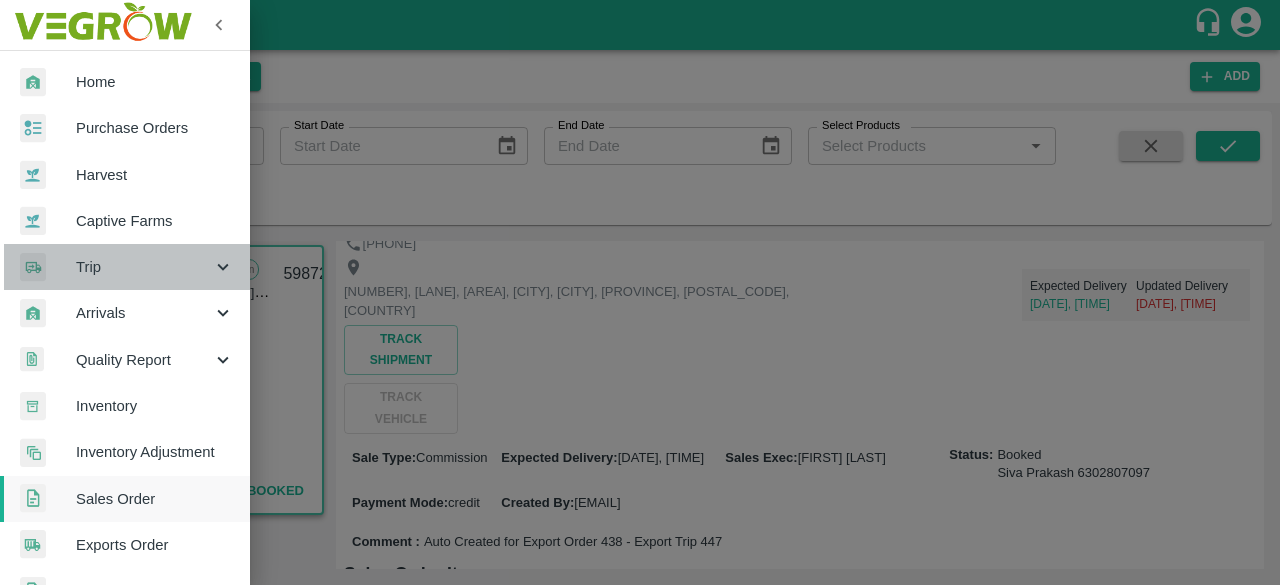 click on "Trip" at bounding box center [144, 267] 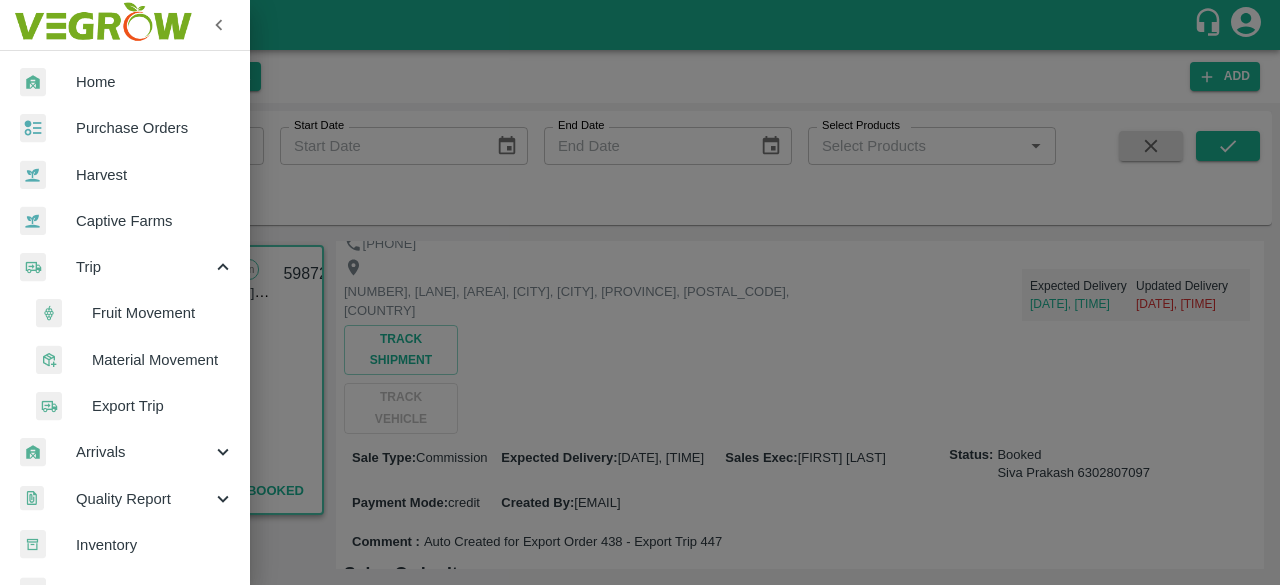 click on "Export Trip" at bounding box center [163, 406] 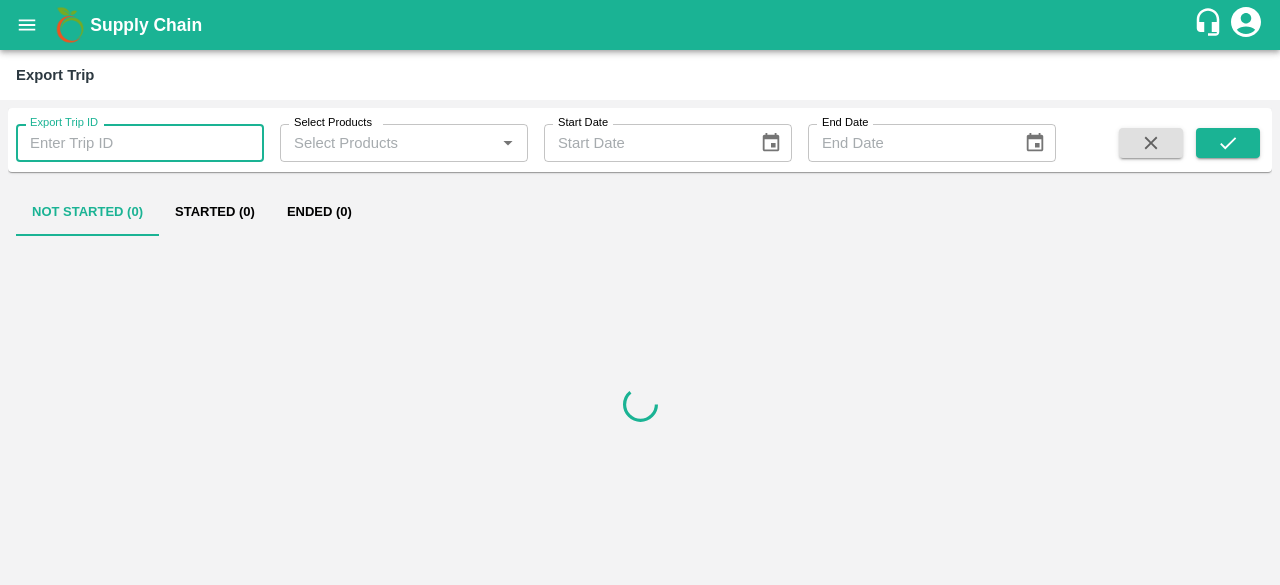 click on "Export Trip ID" at bounding box center [140, 143] 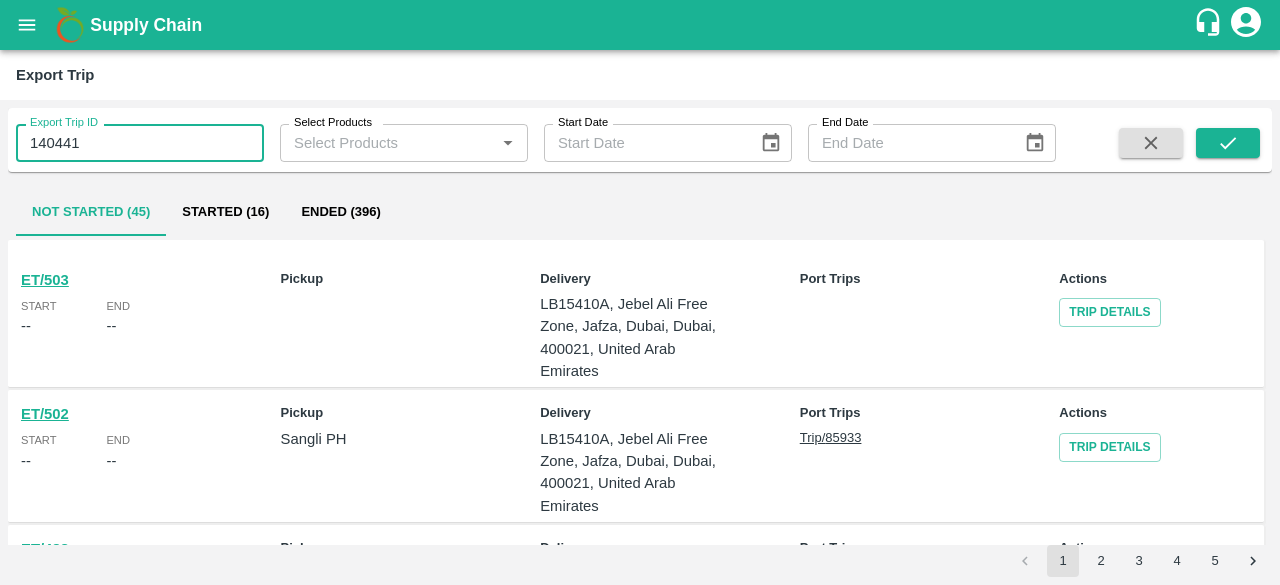 drag, startPoint x: 237, startPoint y: 137, endPoint x: 0, endPoint y: 118, distance: 237.76038 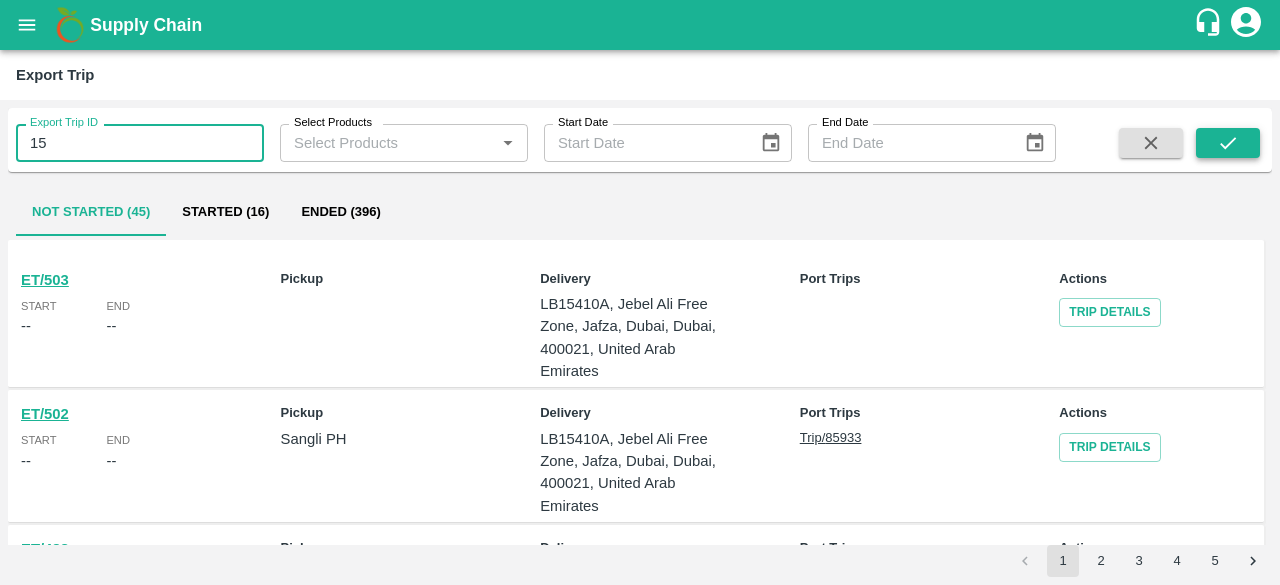 type on "15" 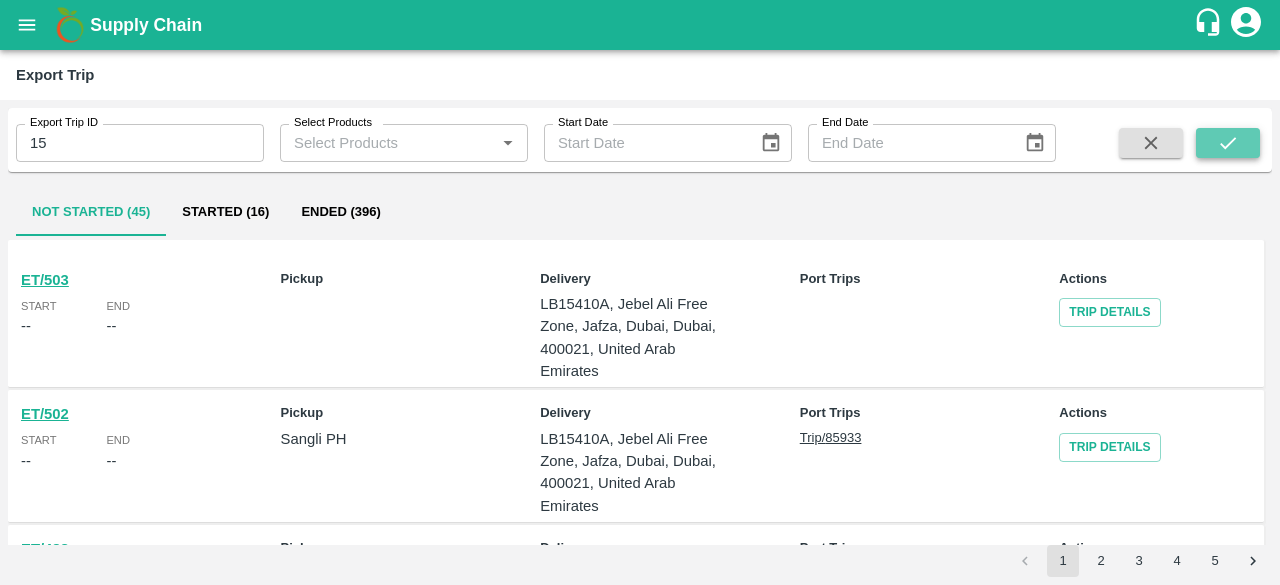 click 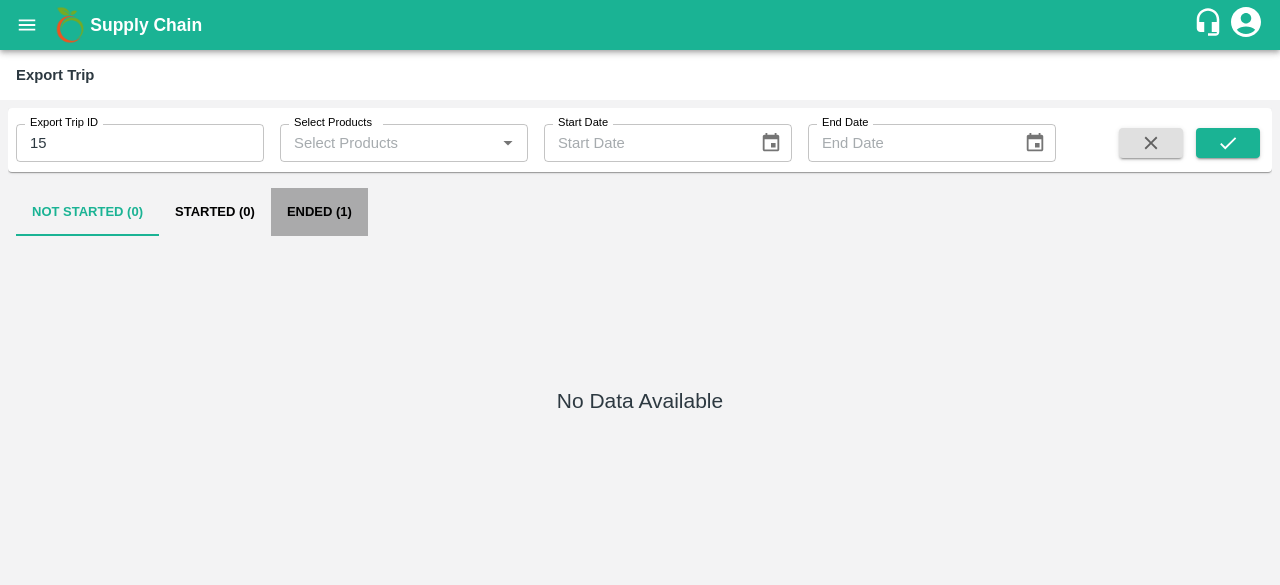 click on "Ended (1)" at bounding box center (319, 212) 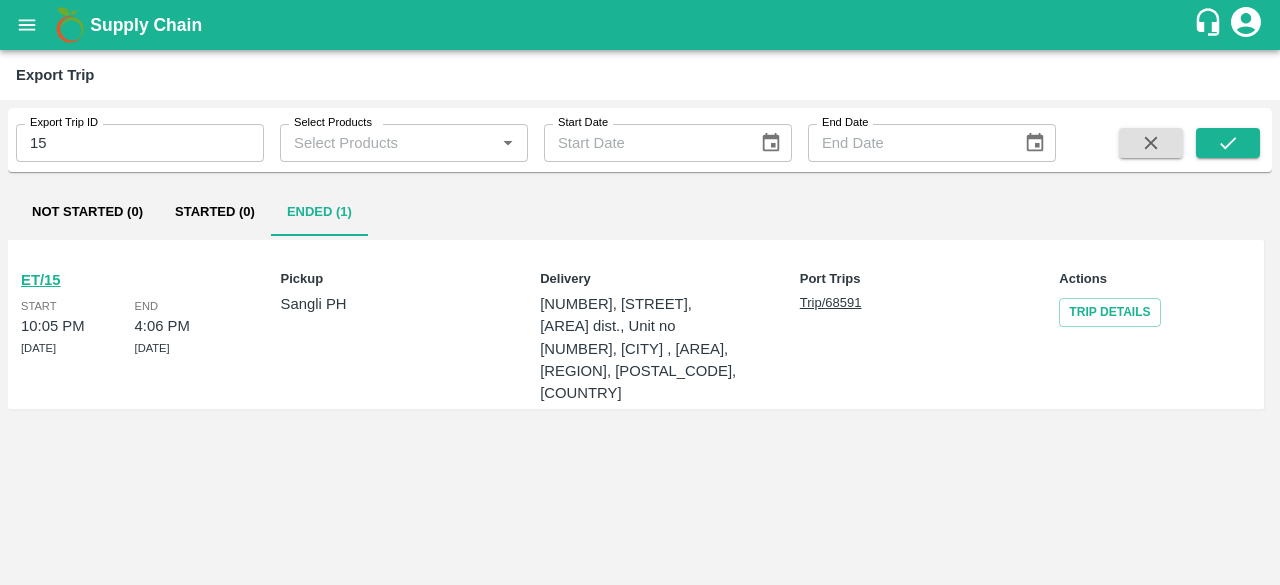 click on "ET/15" at bounding box center (41, 280) 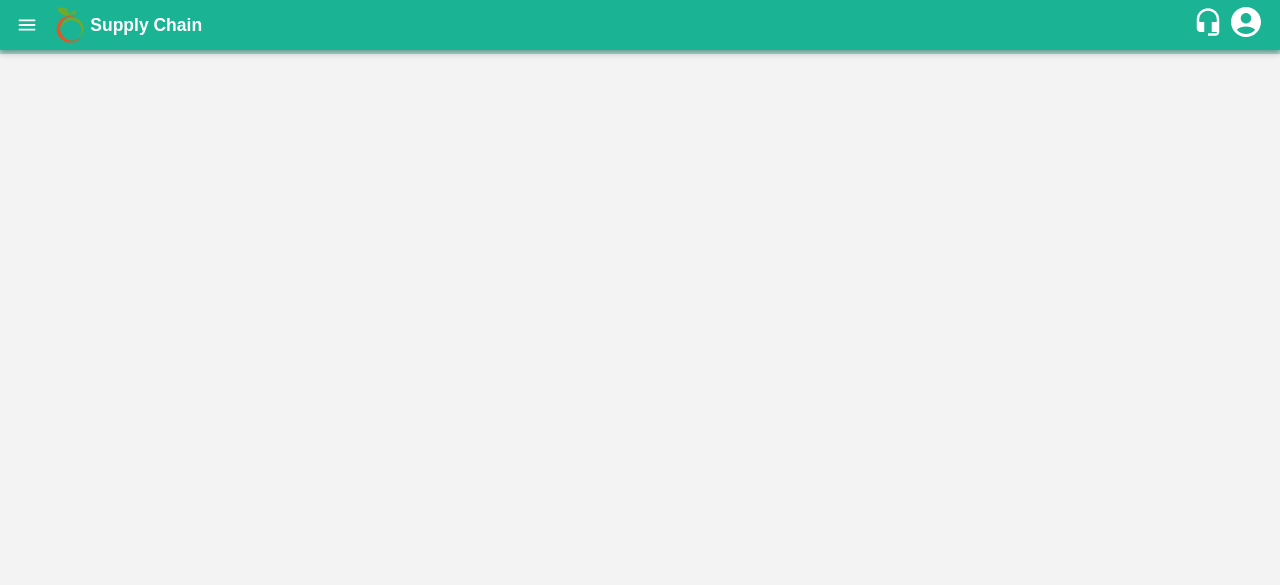 scroll, scrollTop: 0, scrollLeft: 0, axis: both 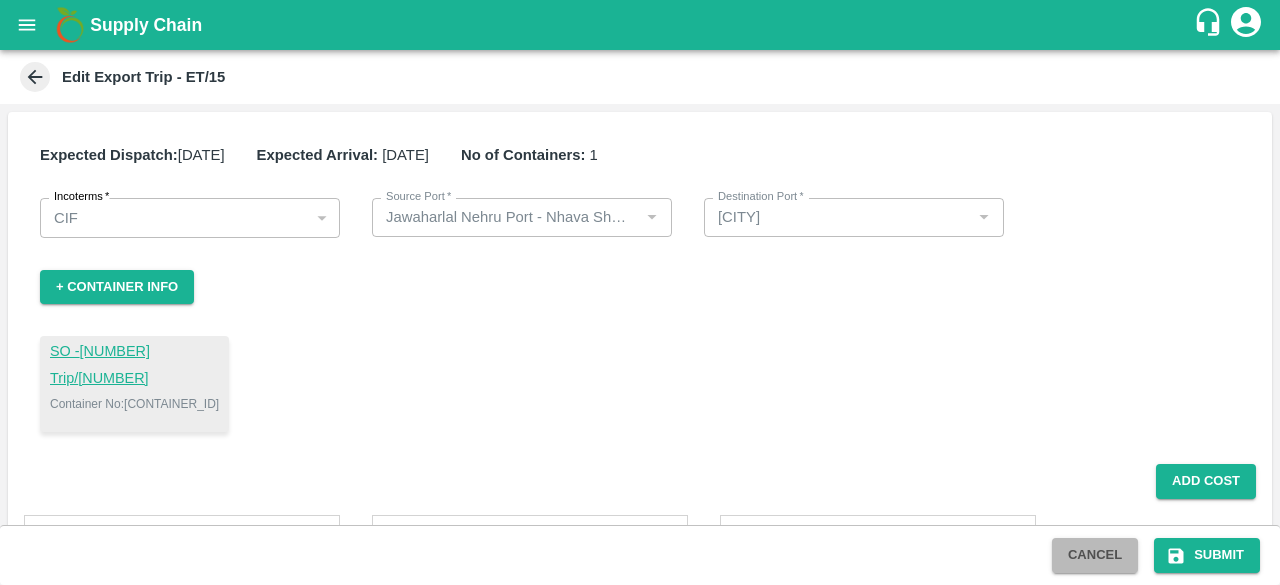click on "Cancel" at bounding box center (1095, 555) 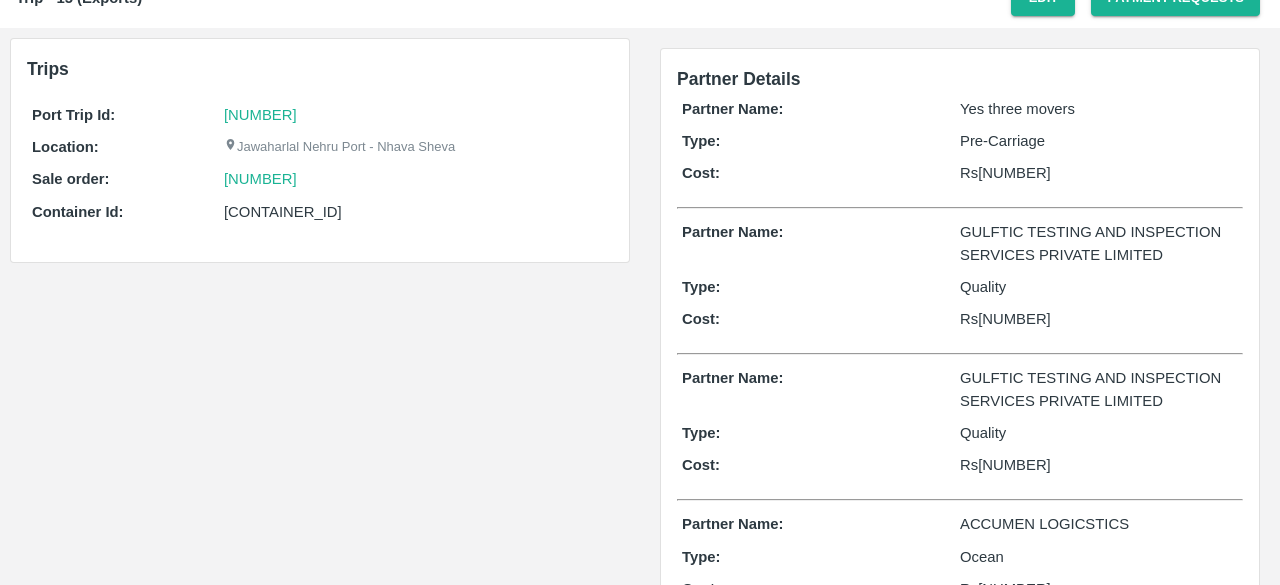 scroll, scrollTop: 0, scrollLeft: 0, axis: both 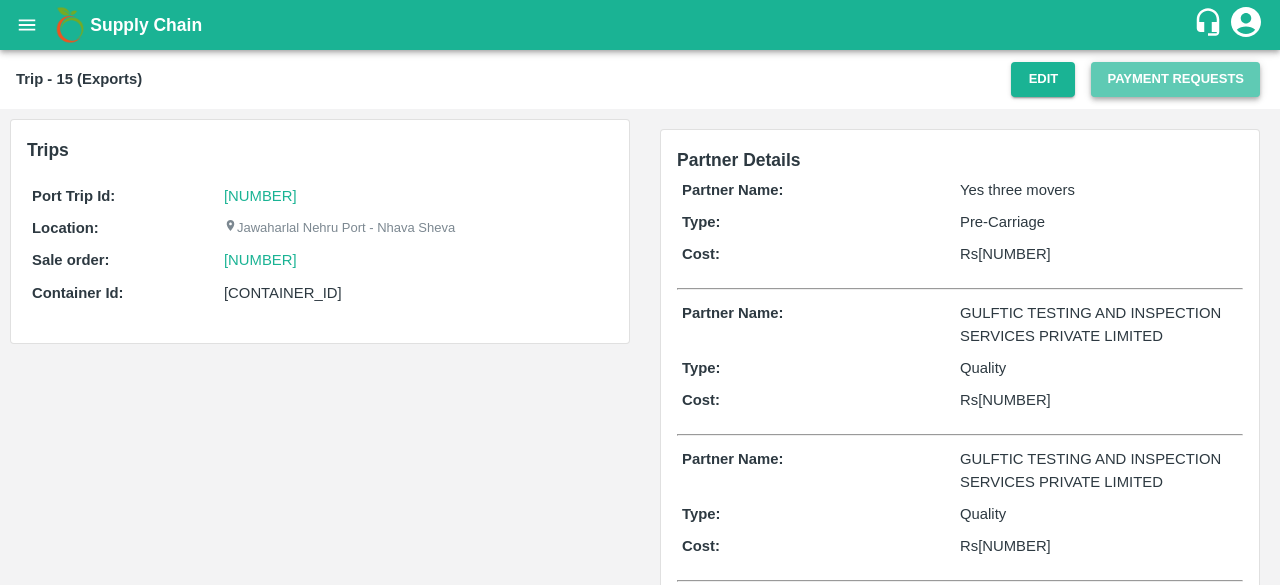 click on "Payment Requests" at bounding box center (1175, 79) 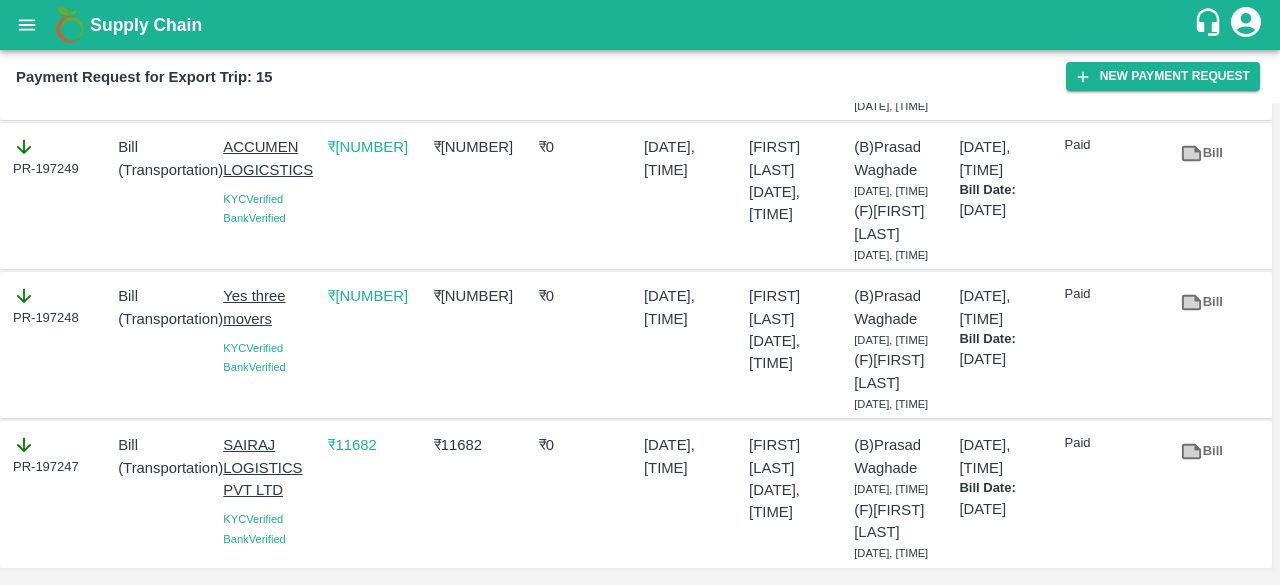 scroll, scrollTop: 558, scrollLeft: 0, axis: vertical 